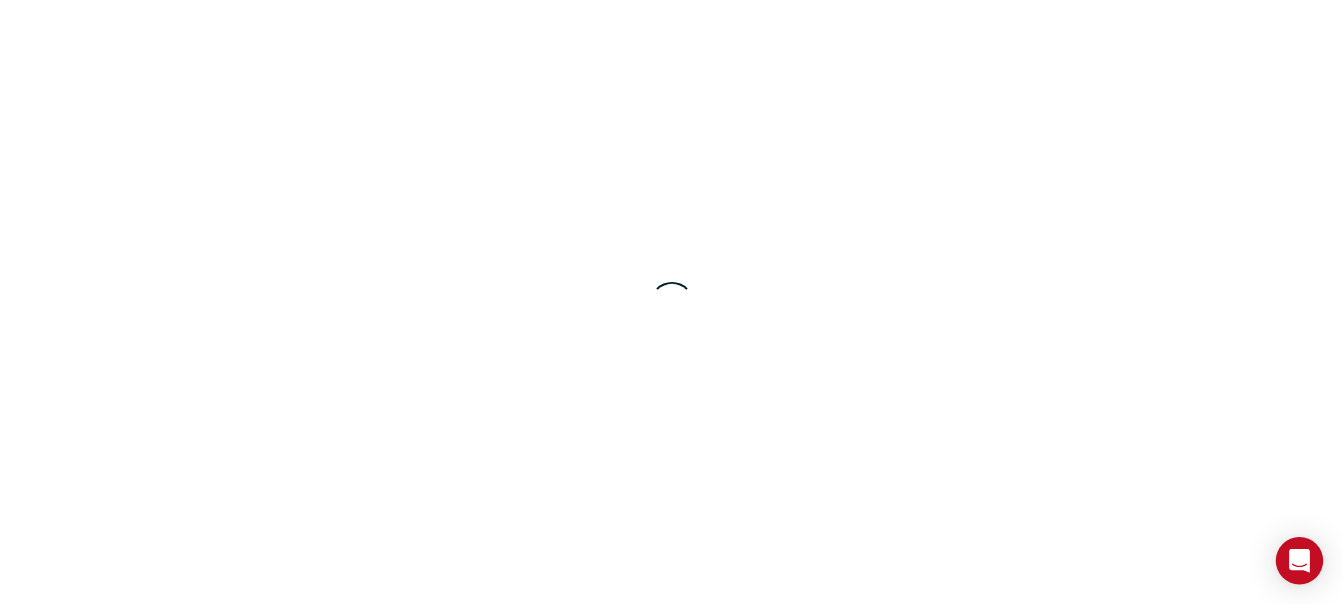 scroll, scrollTop: 0, scrollLeft: 0, axis: both 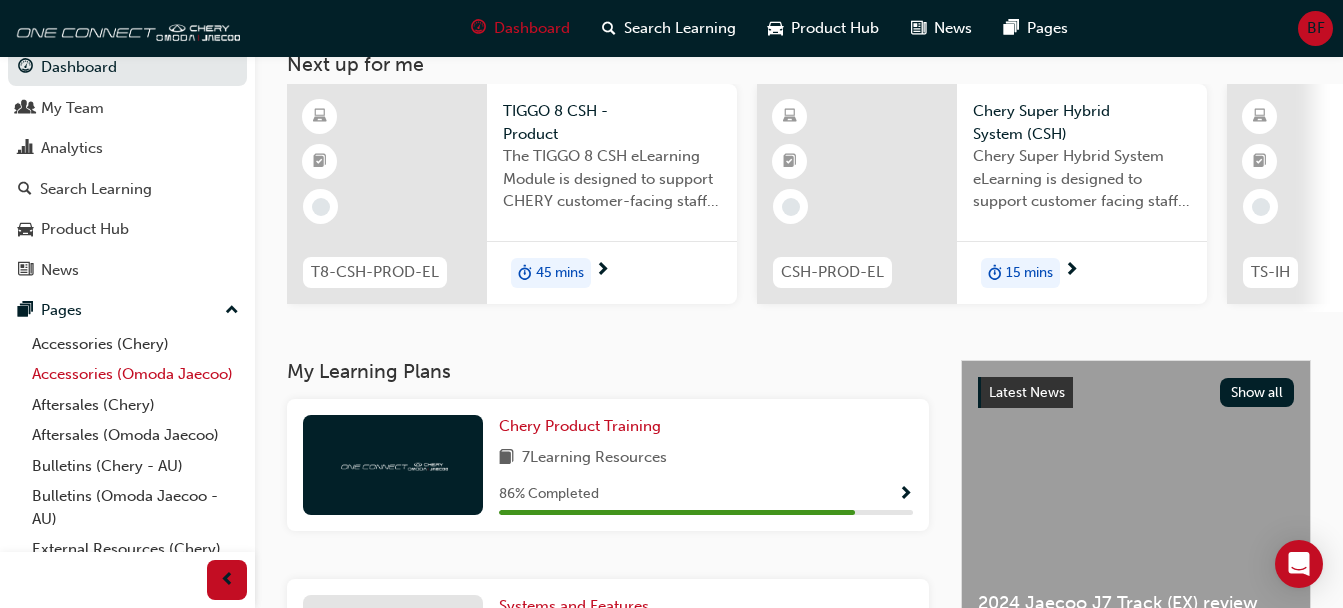 click on "Accessories (Omoda Jaecoo)" at bounding box center [135, 374] 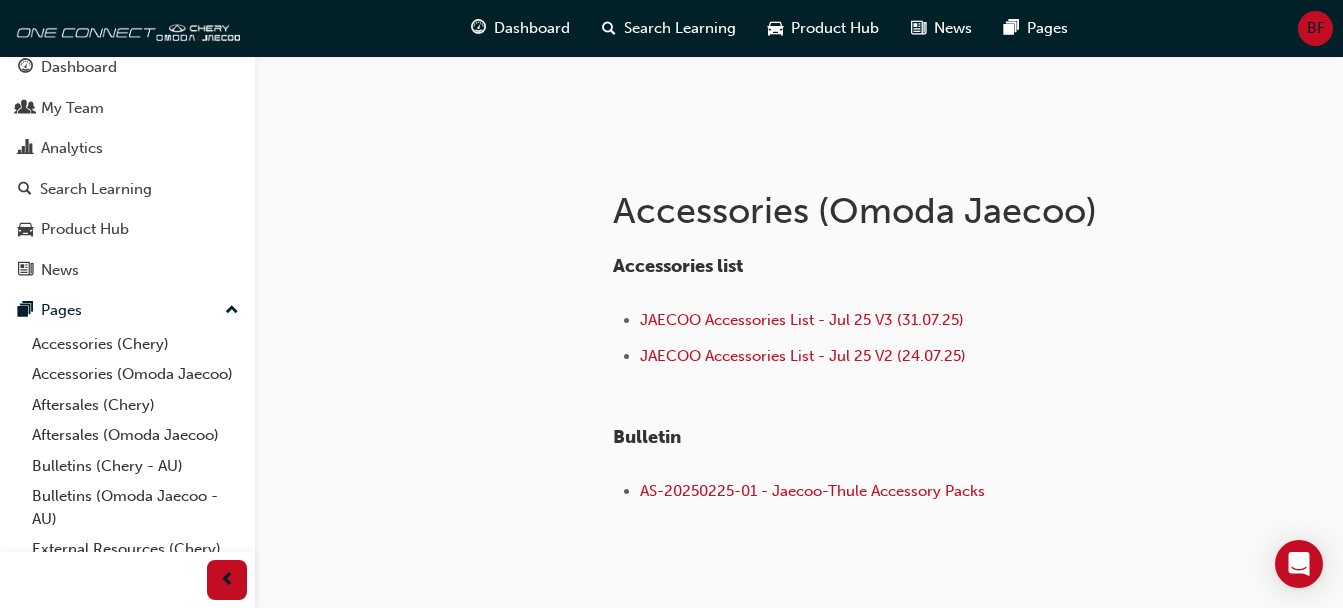 scroll, scrollTop: 271, scrollLeft: 0, axis: vertical 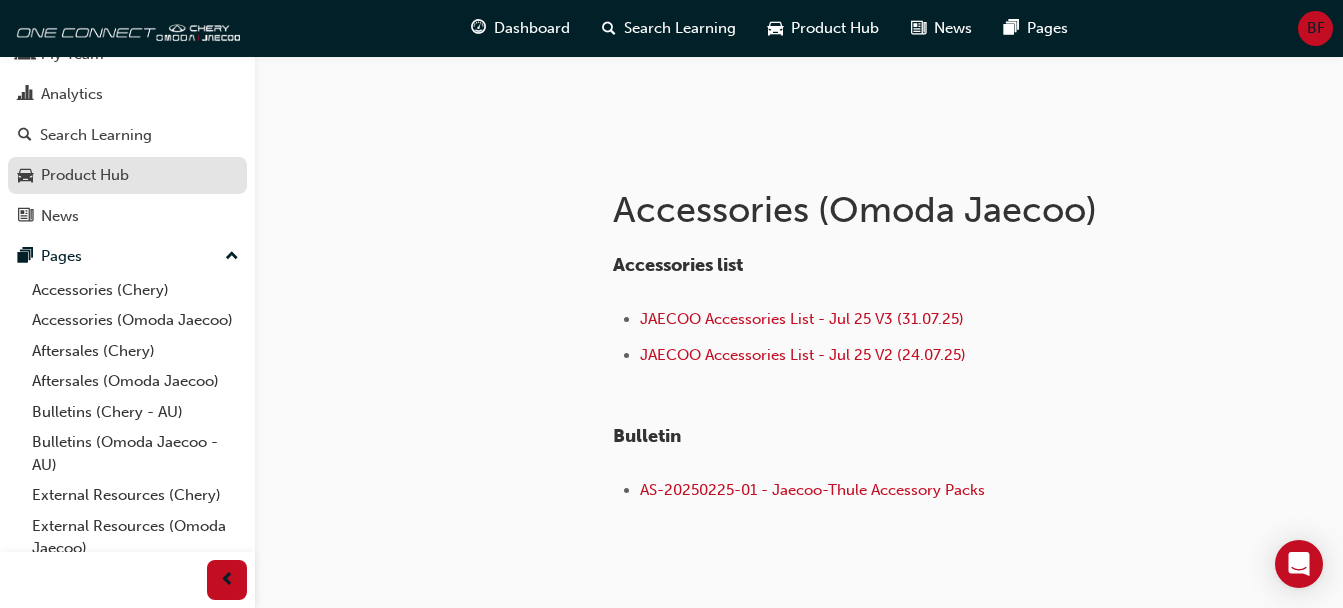 click on "Product Hub" at bounding box center [85, 175] 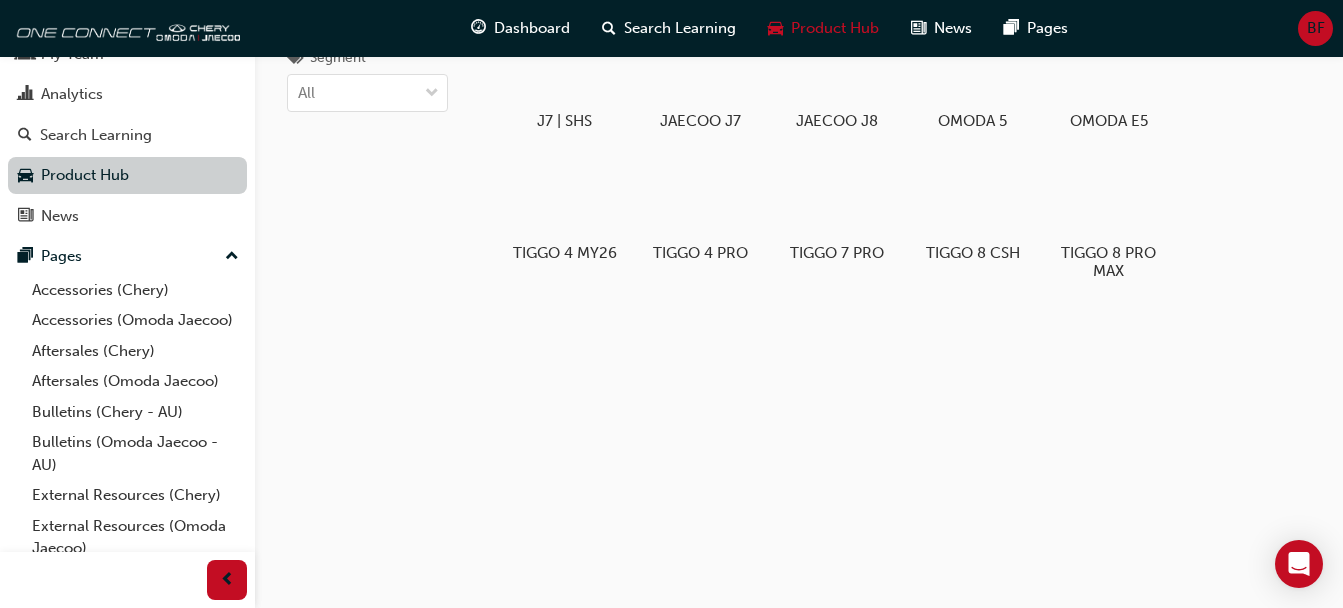 scroll, scrollTop: 0, scrollLeft: 0, axis: both 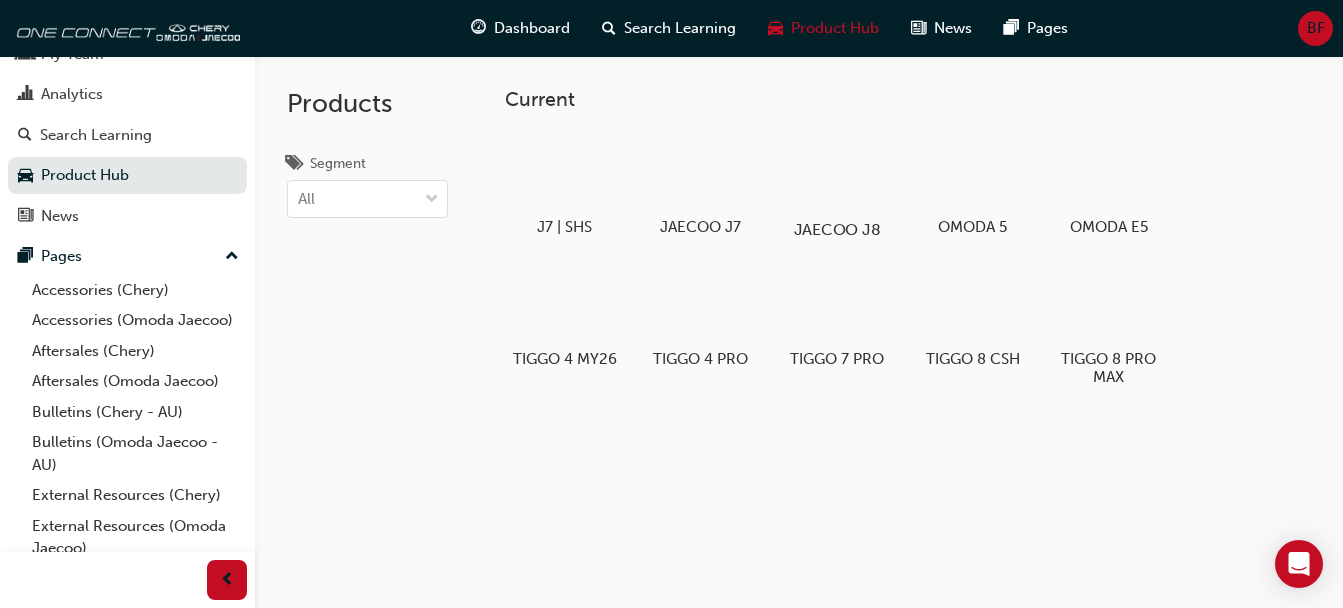 click at bounding box center [836, 172] 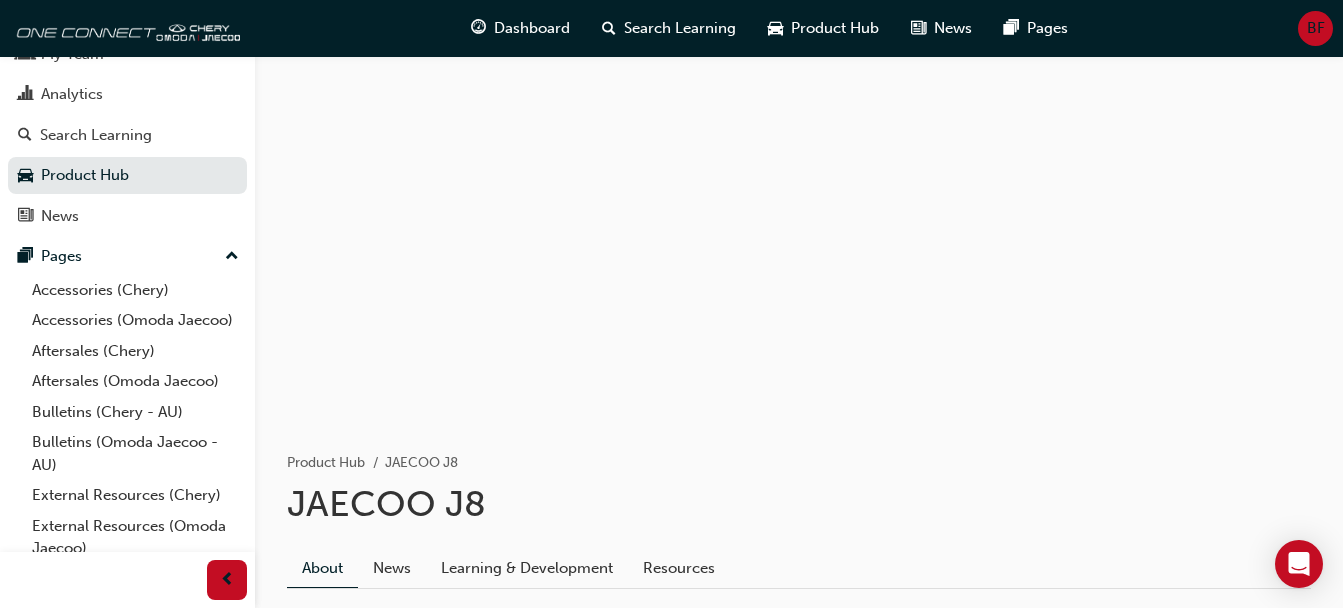 scroll, scrollTop: 289, scrollLeft: 0, axis: vertical 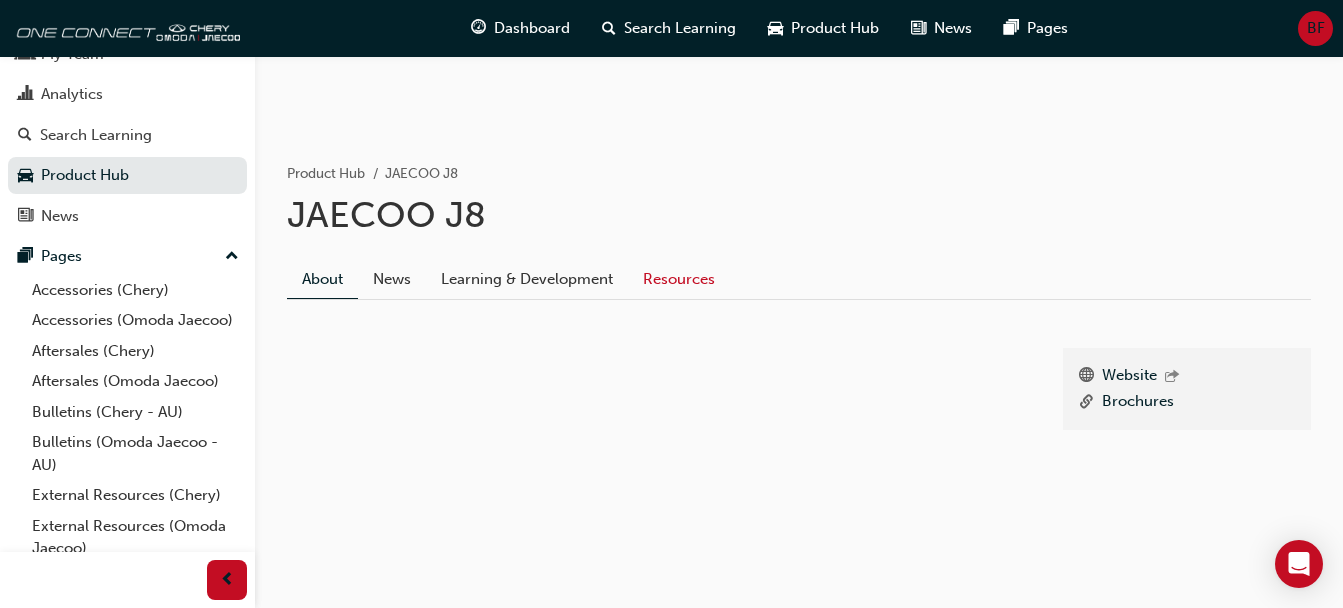 click on "Resources" at bounding box center (679, 280) 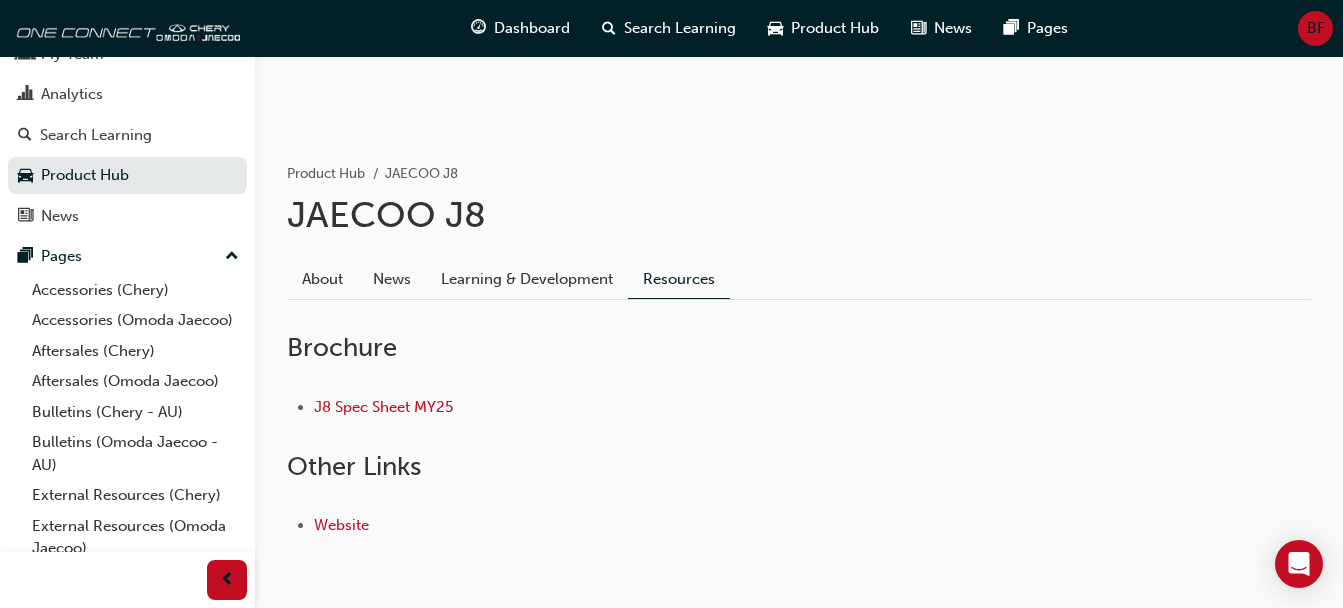 scroll, scrollTop: 364, scrollLeft: 0, axis: vertical 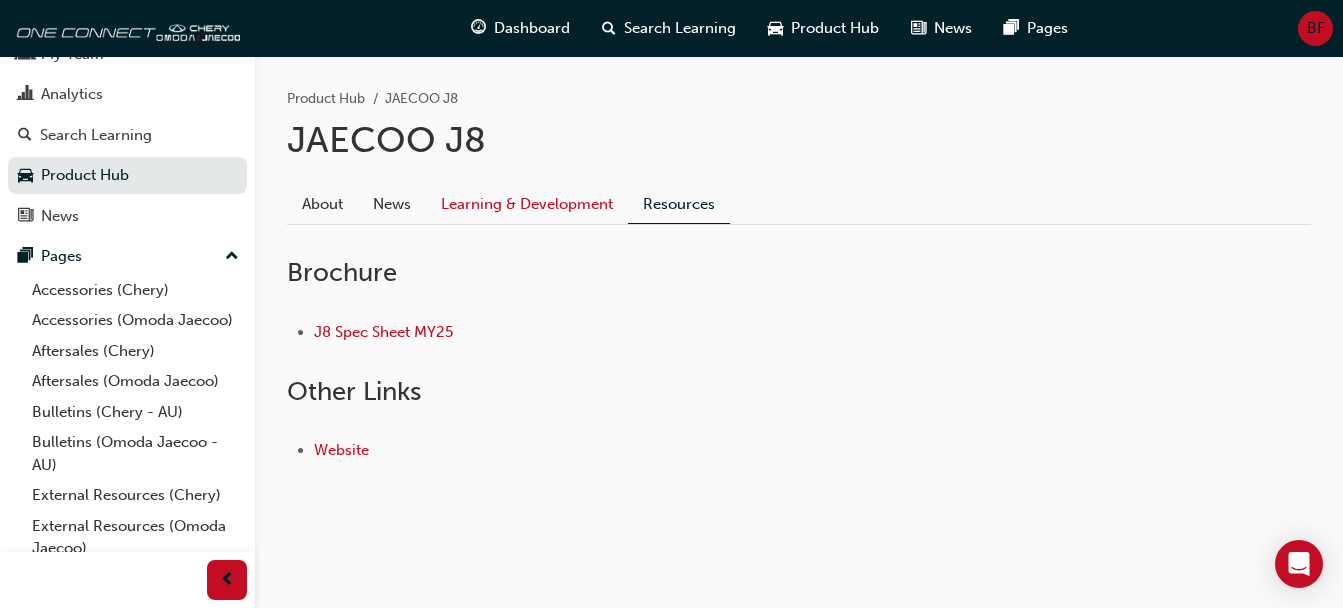 click on "Learning & Development" at bounding box center (527, 205) 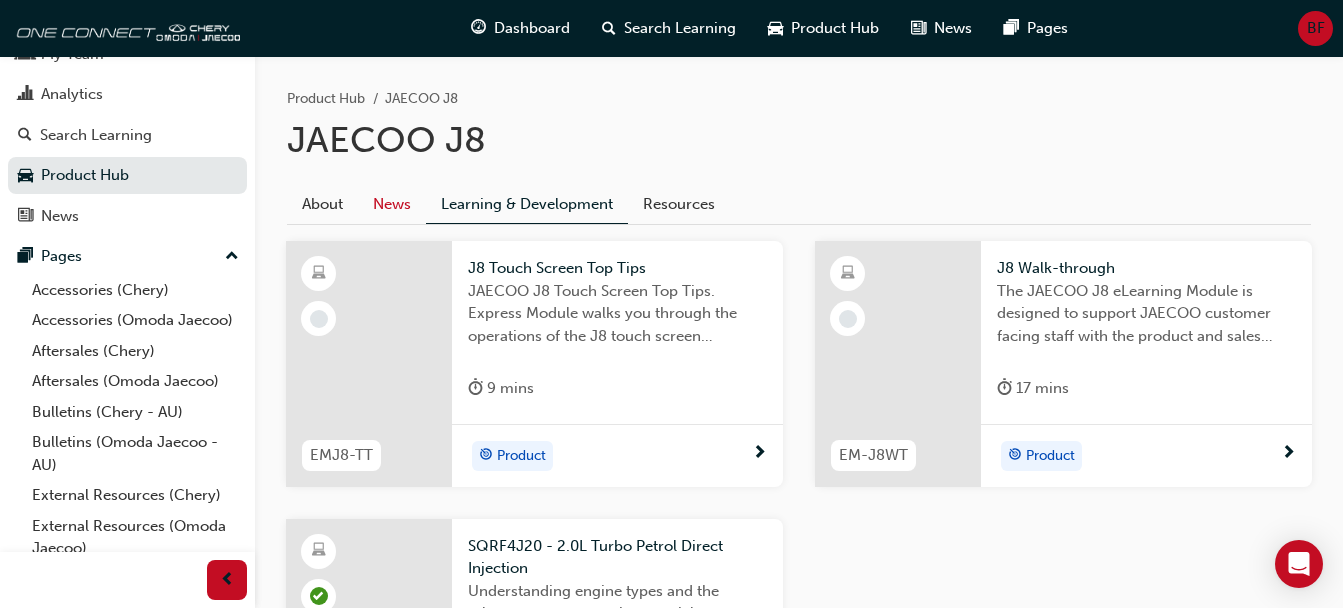 click on "News" at bounding box center (392, 205) 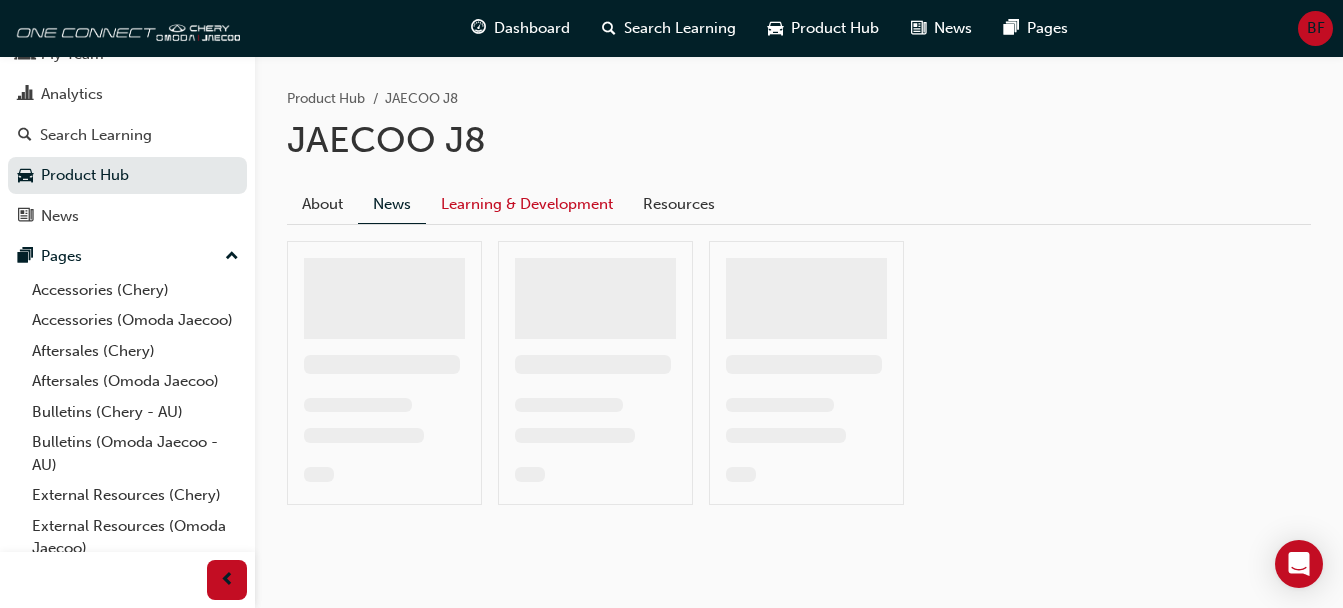 scroll, scrollTop: 164, scrollLeft: 0, axis: vertical 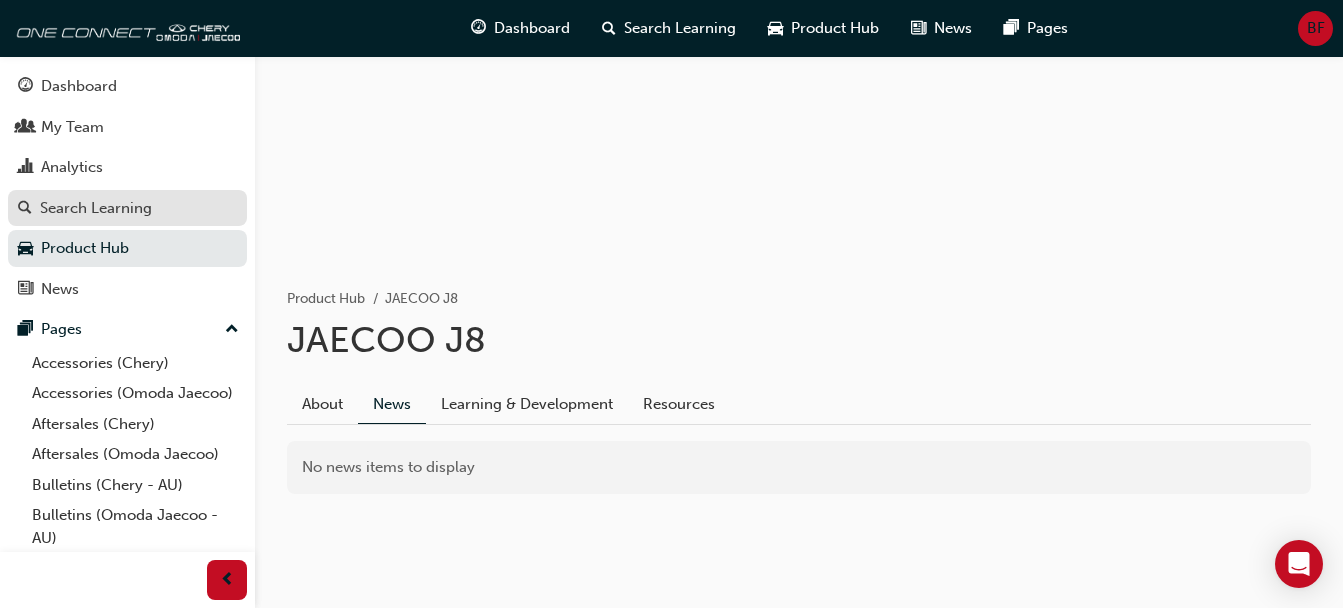 click on "Search Learning" at bounding box center (96, 208) 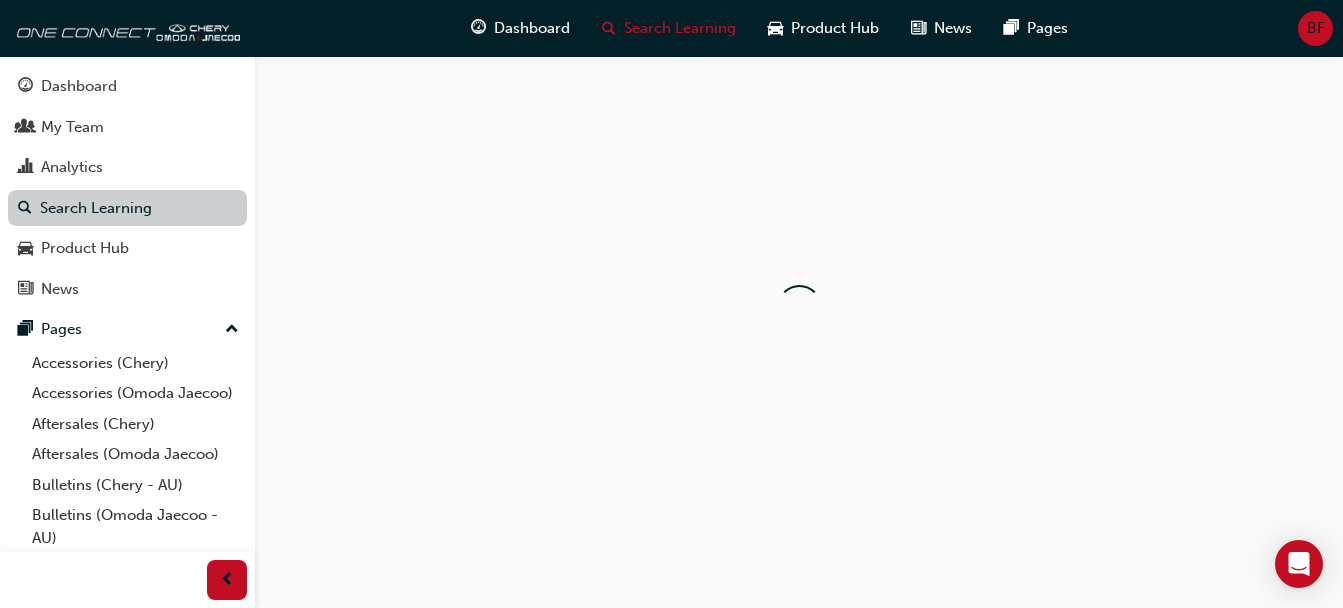 scroll, scrollTop: 0, scrollLeft: 0, axis: both 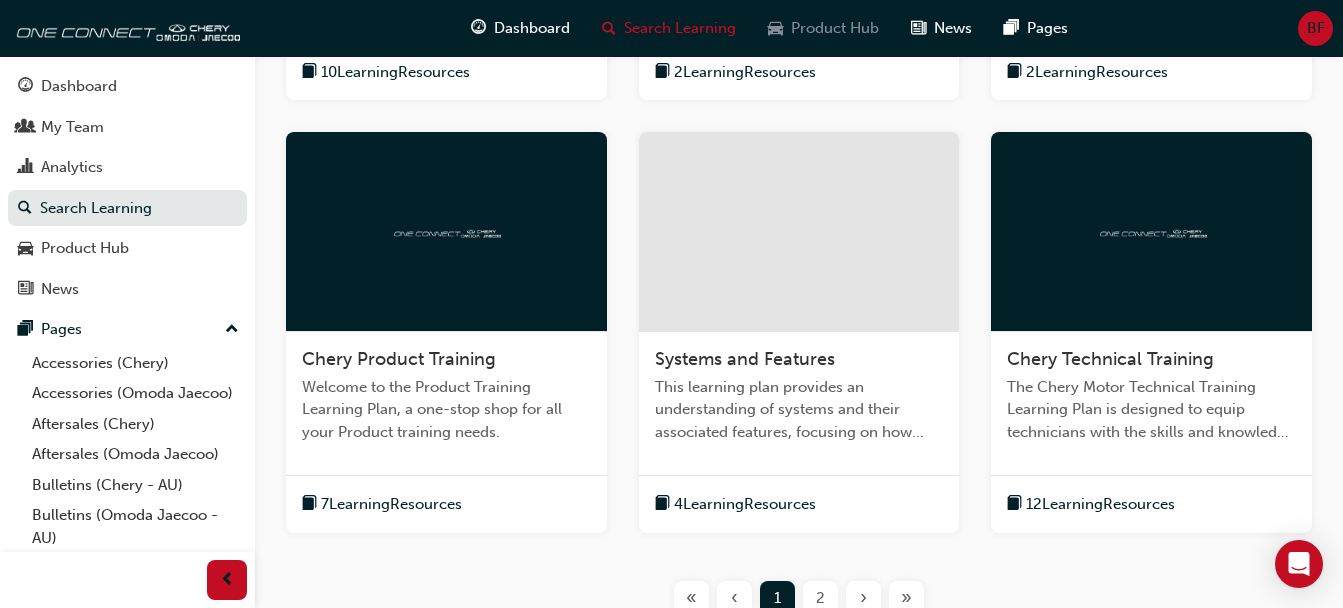 click on "Product Hub" at bounding box center [835, 28] 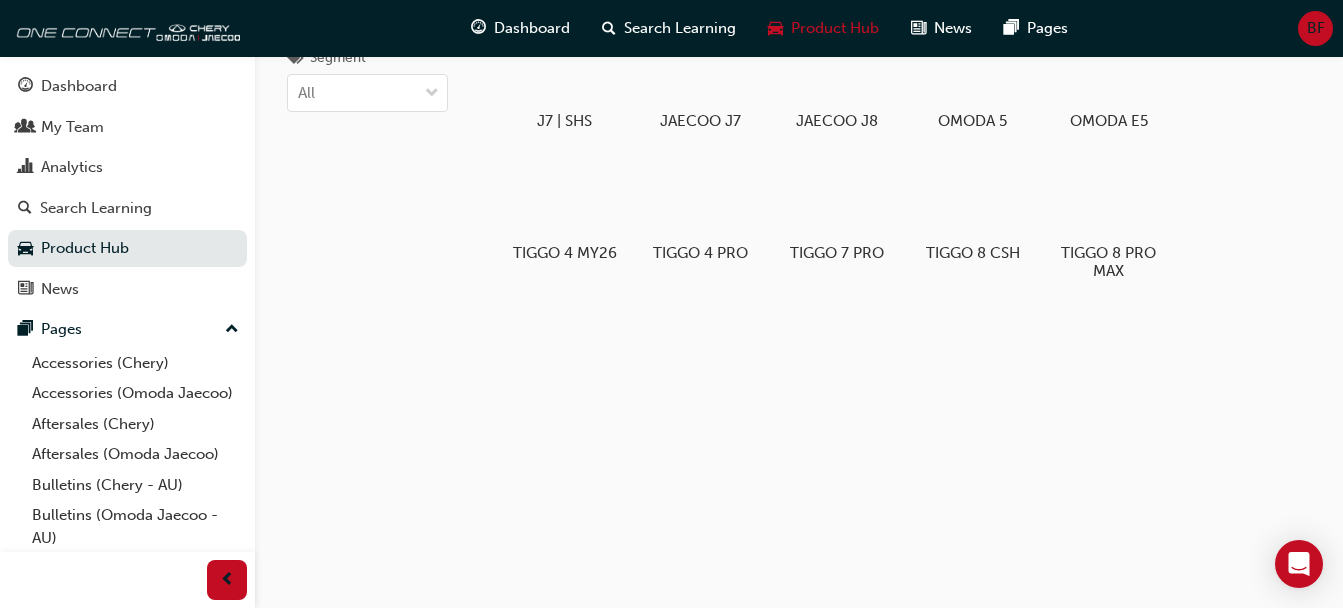 scroll, scrollTop: 106, scrollLeft: 0, axis: vertical 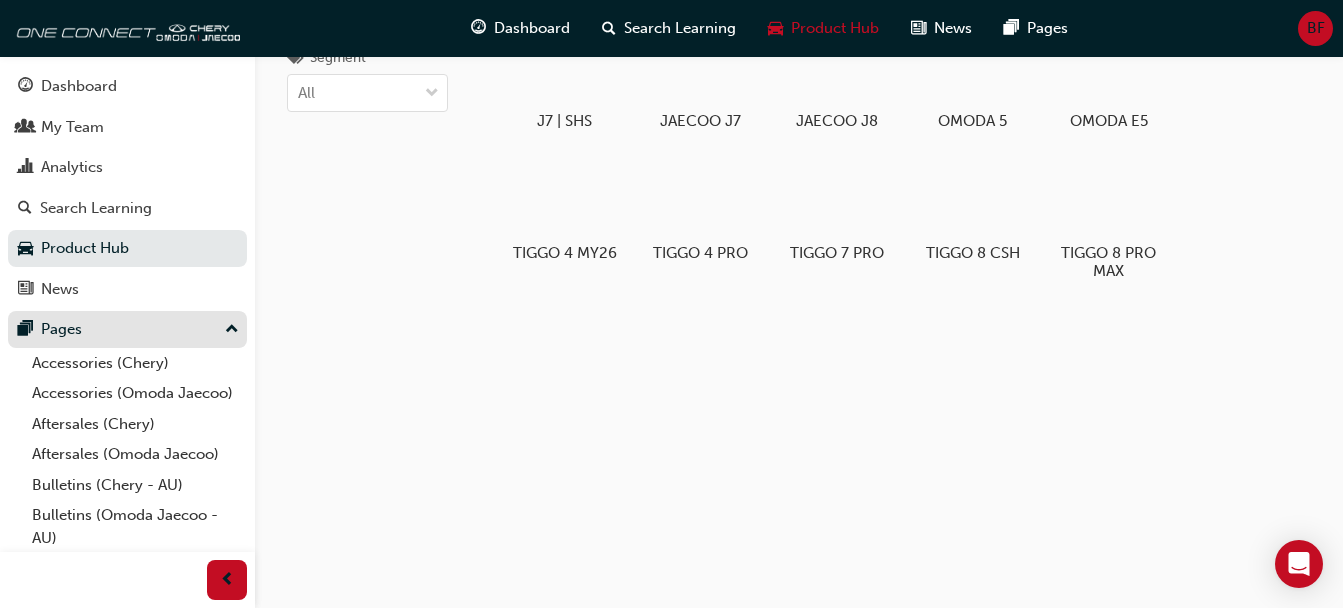 click on "Pages" at bounding box center [127, 329] 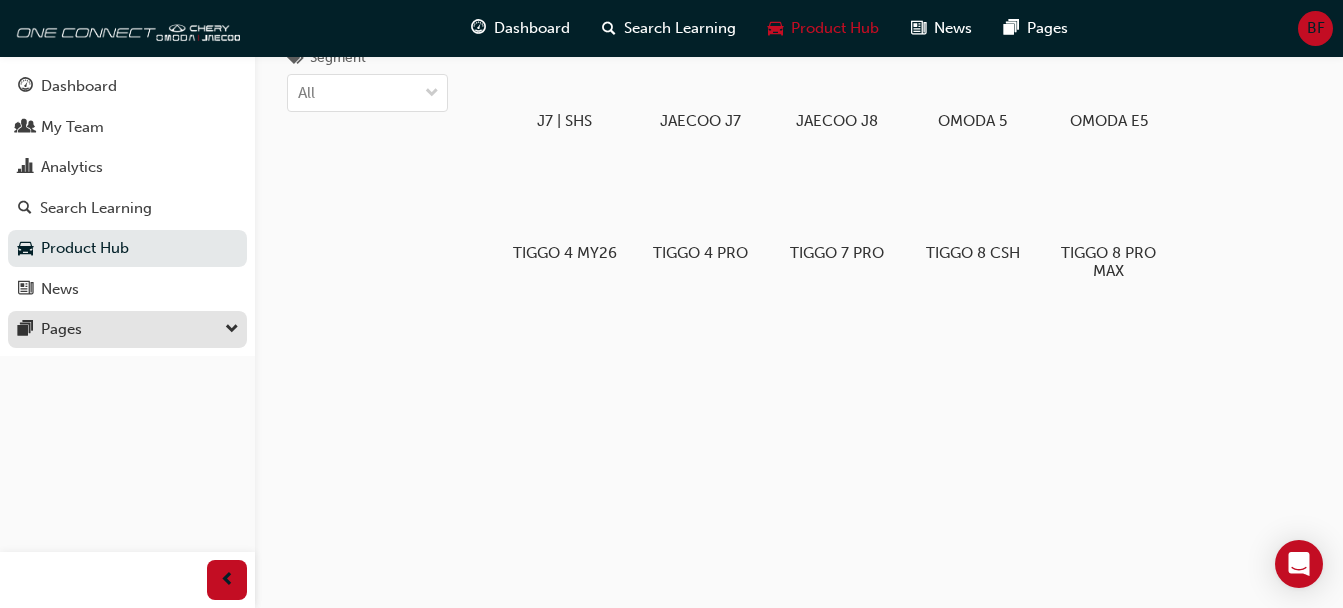 click on "Pages" at bounding box center [127, 329] 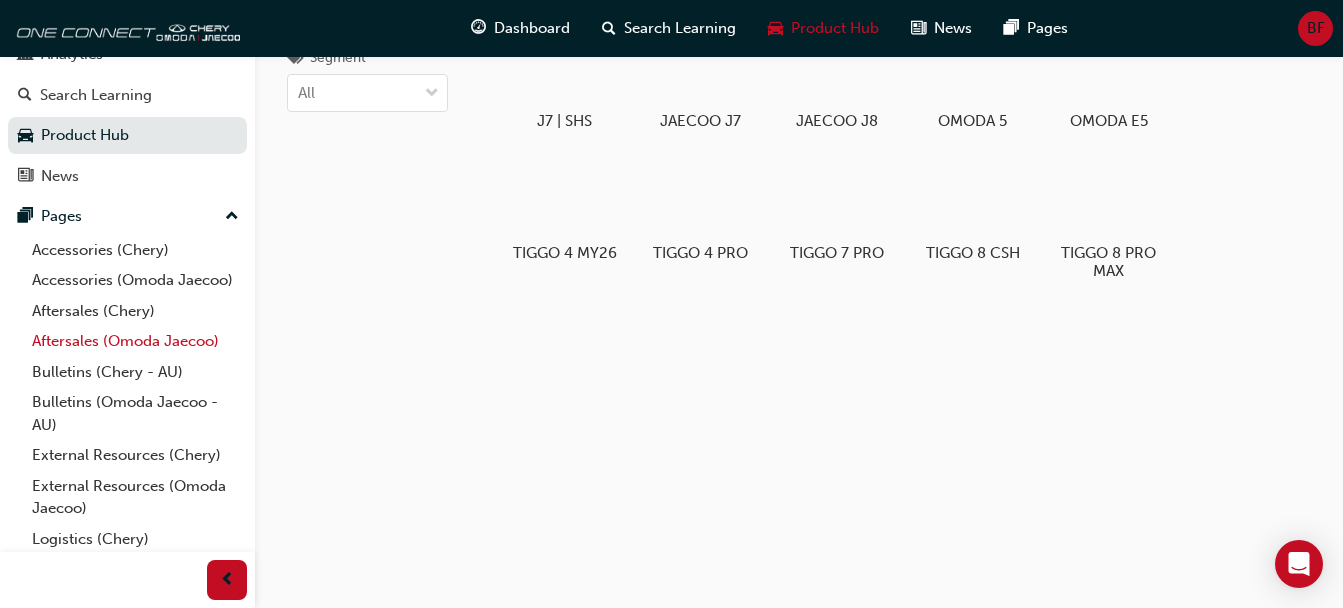 scroll, scrollTop: 201, scrollLeft: 0, axis: vertical 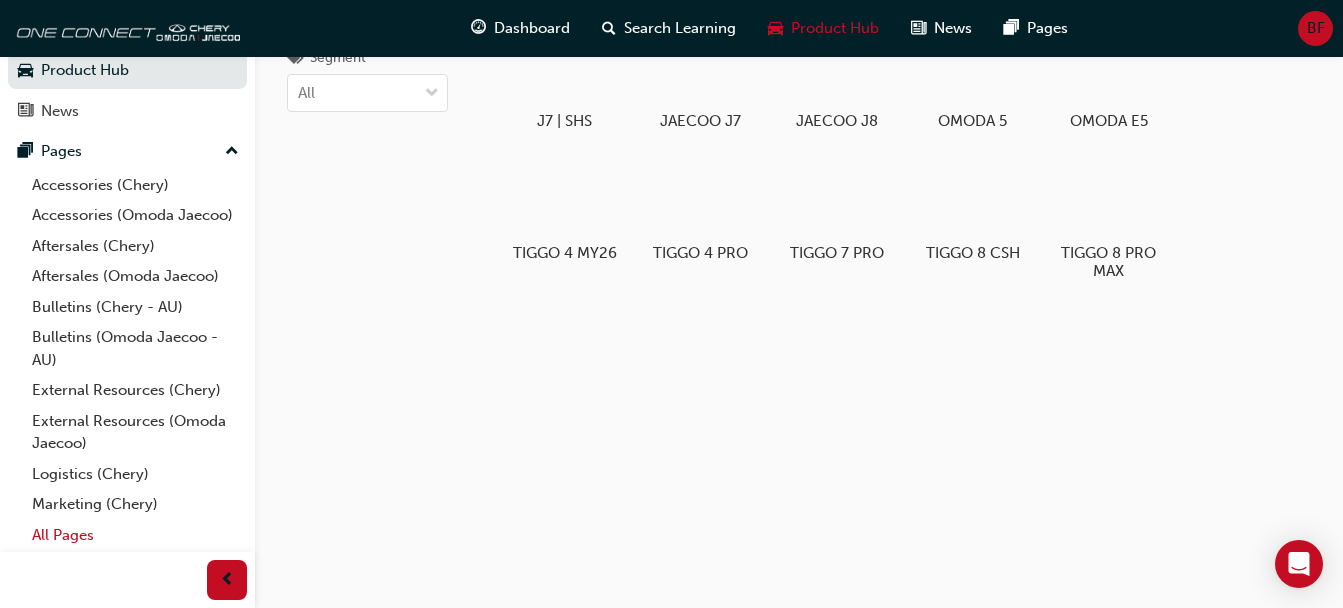 click on "All Pages" at bounding box center (135, 535) 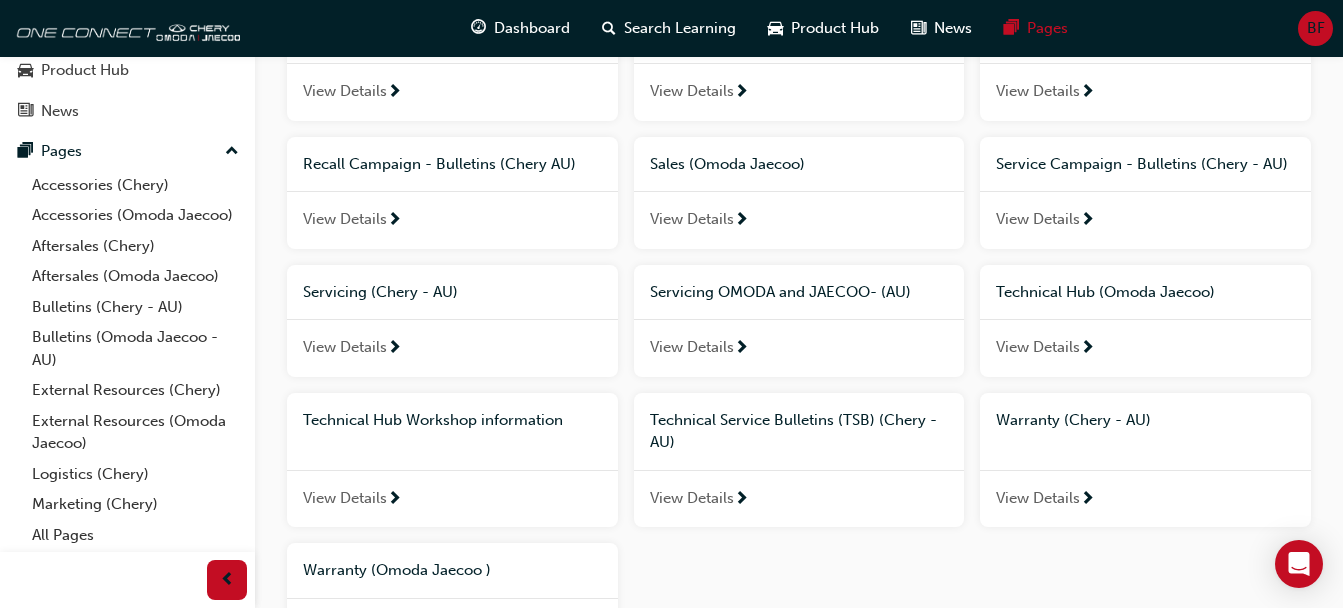 scroll, scrollTop: 899, scrollLeft: 0, axis: vertical 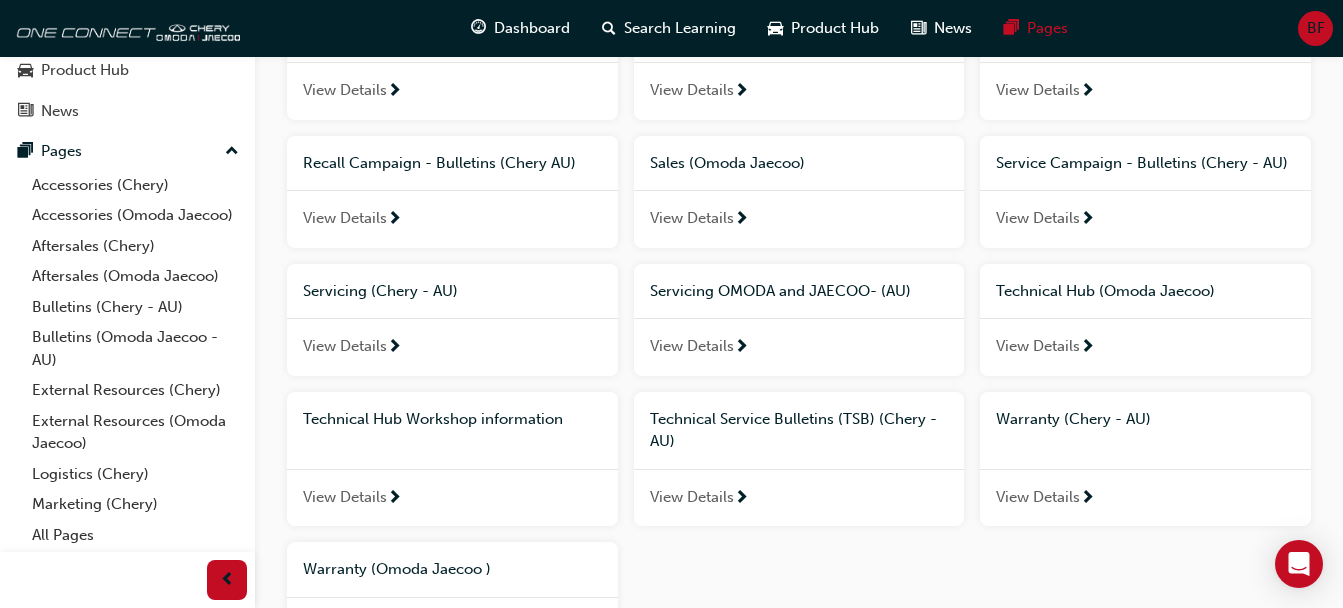 click at bounding box center [1087, 348] 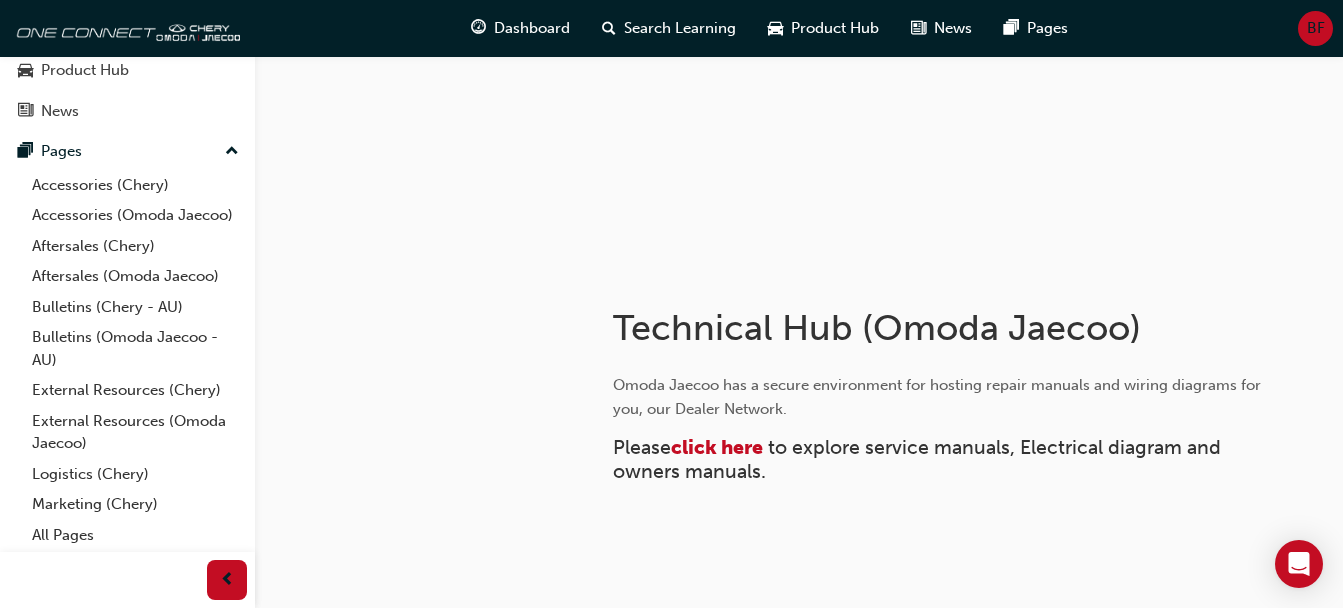 scroll, scrollTop: 159, scrollLeft: 0, axis: vertical 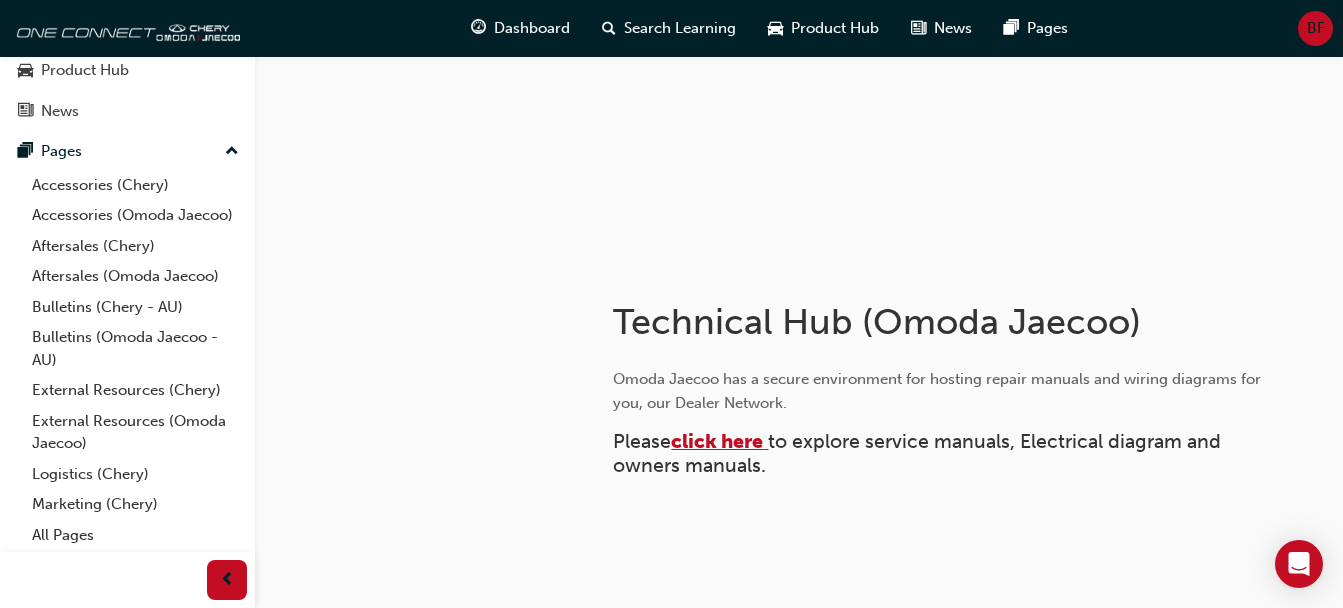 click on "click here" at bounding box center (717, 441) 